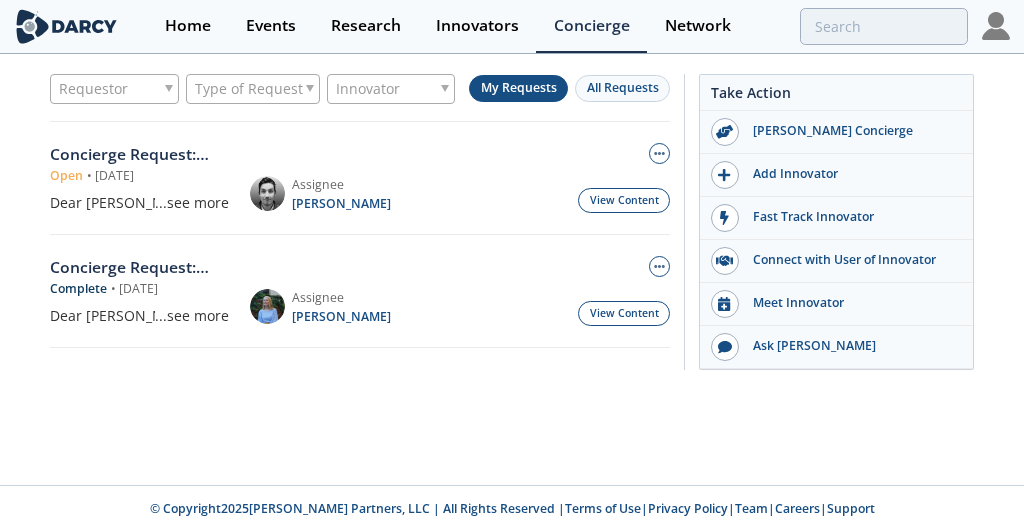 scroll, scrollTop: 0, scrollLeft: 0, axis: both 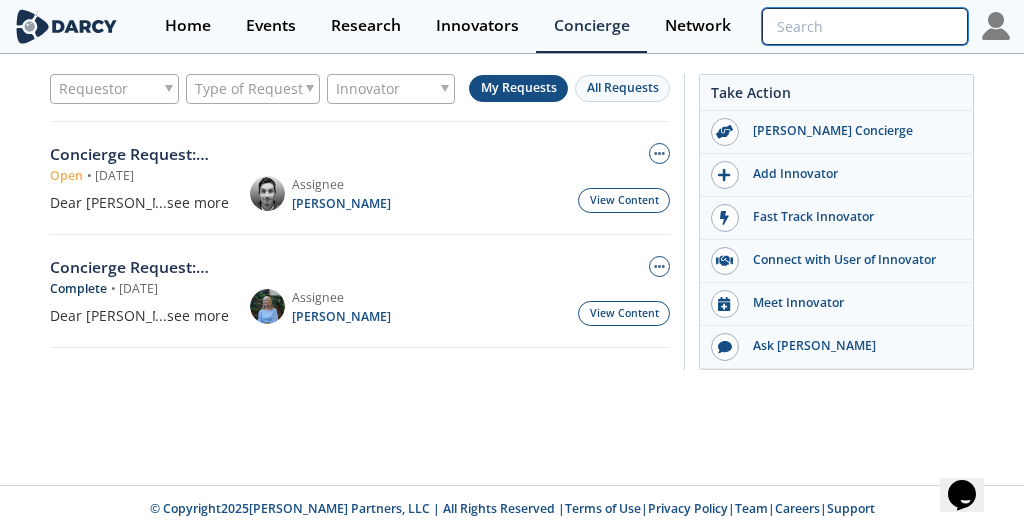 click at bounding box center [865, 26] 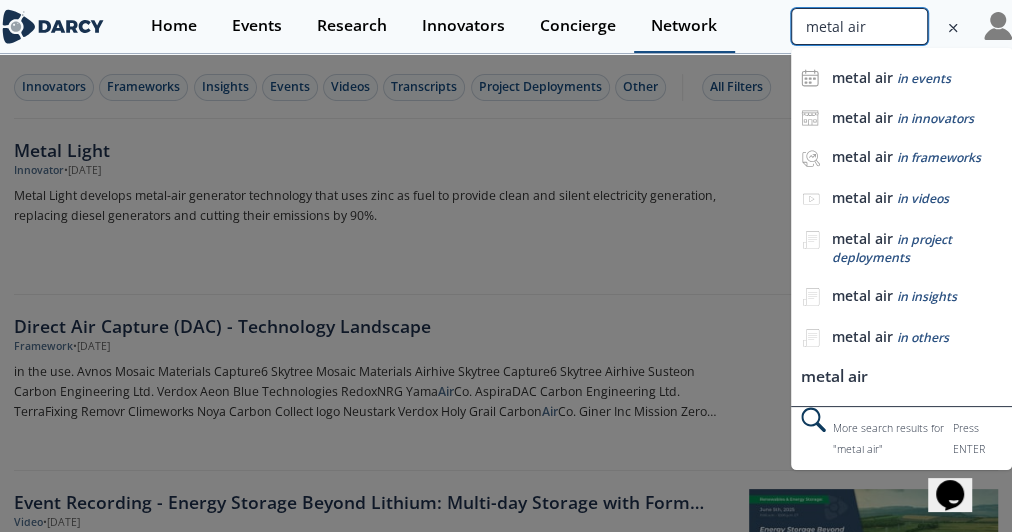 drag, startPoint x: 902, startPoint y: 25, endPoint x: 716, endPoint y: 33, distance: 186.17197 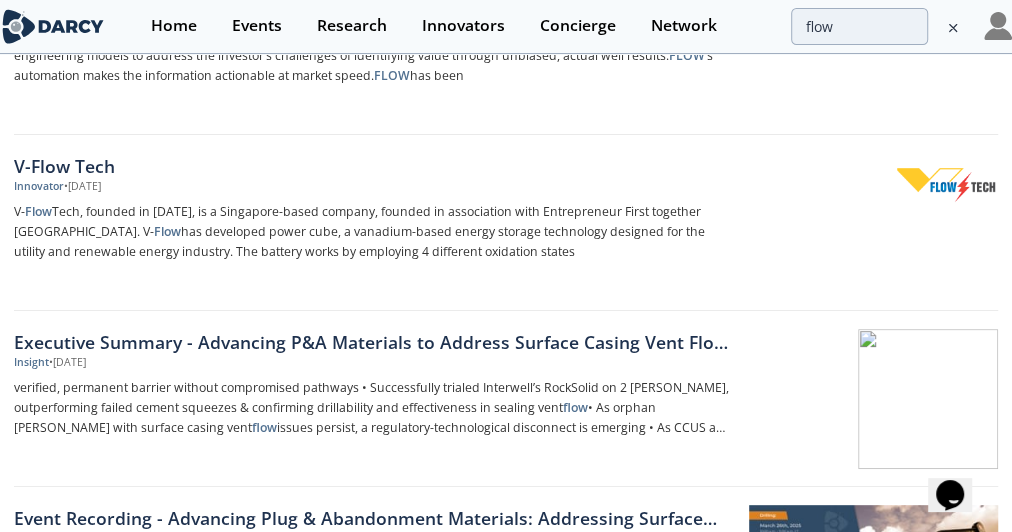 scroll, scrollTop: 320, scrollLeft: 0, axis: vertical 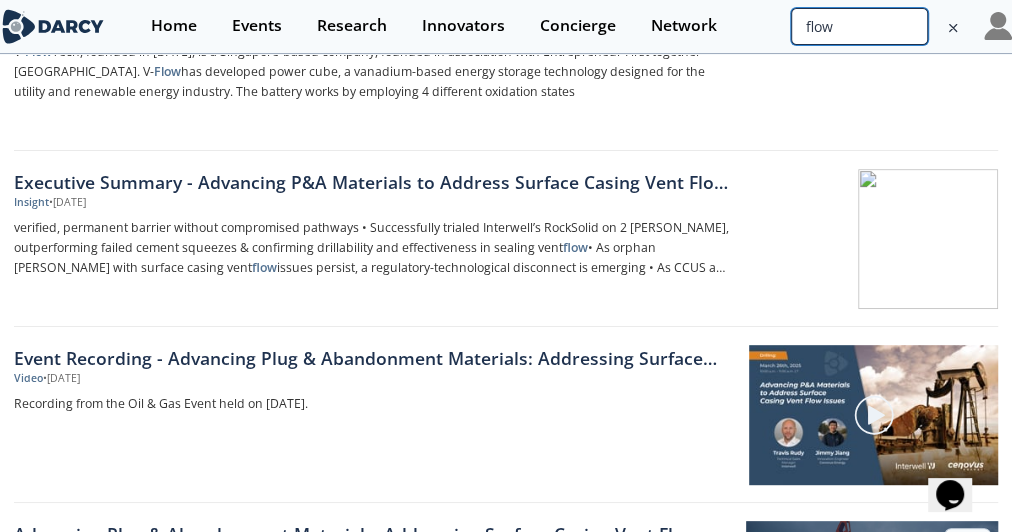 click on "flow" at bounding box center (859, 26) 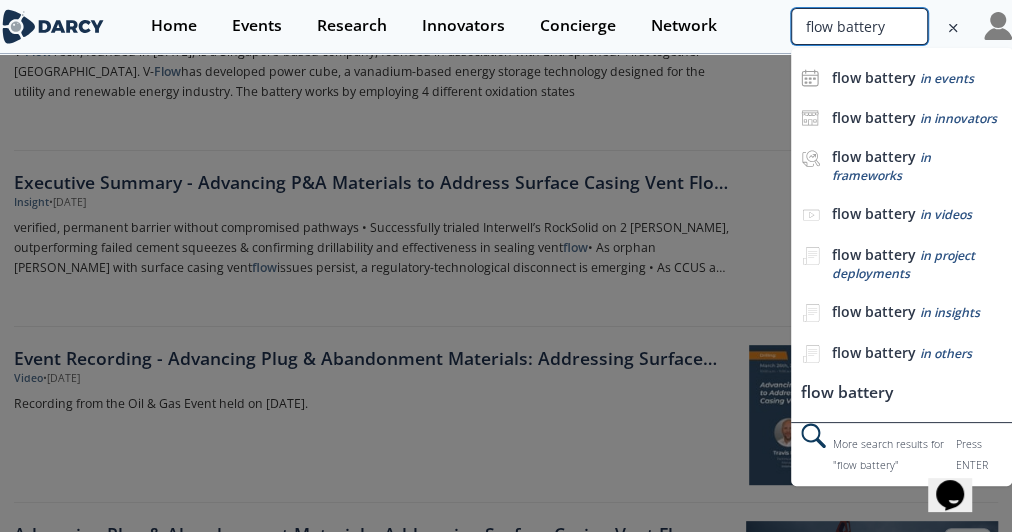 type on "flow battery" 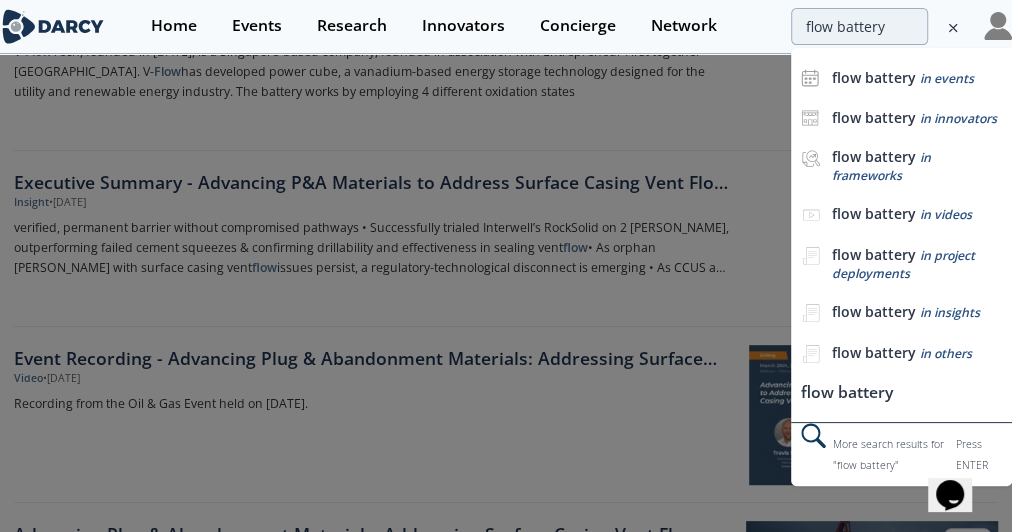 scroll, scrollTop: 0, scrollLeft: 0, axis: both 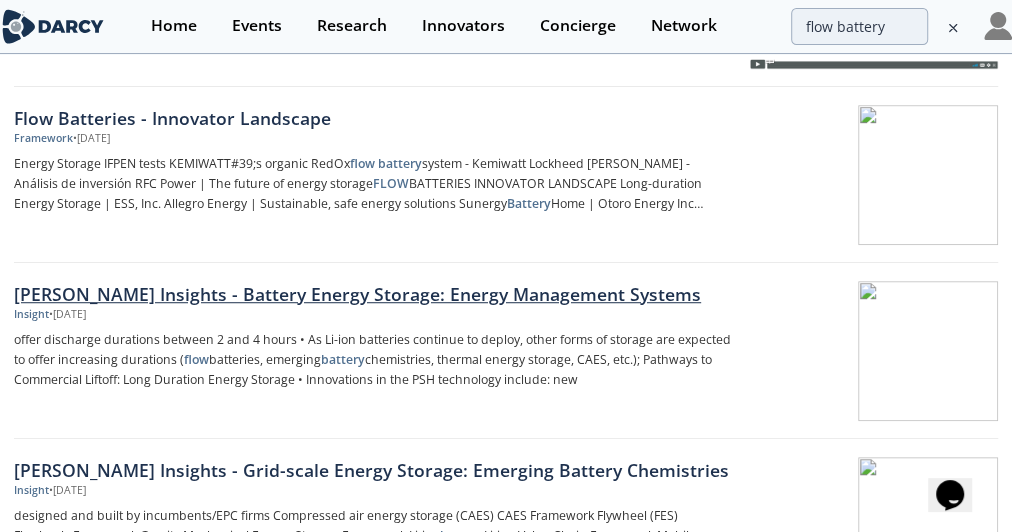 click on "[PERSON_NAME] Insights - Battery Energy Storage: Energy Management Systems" at bounding box center (373, 294) 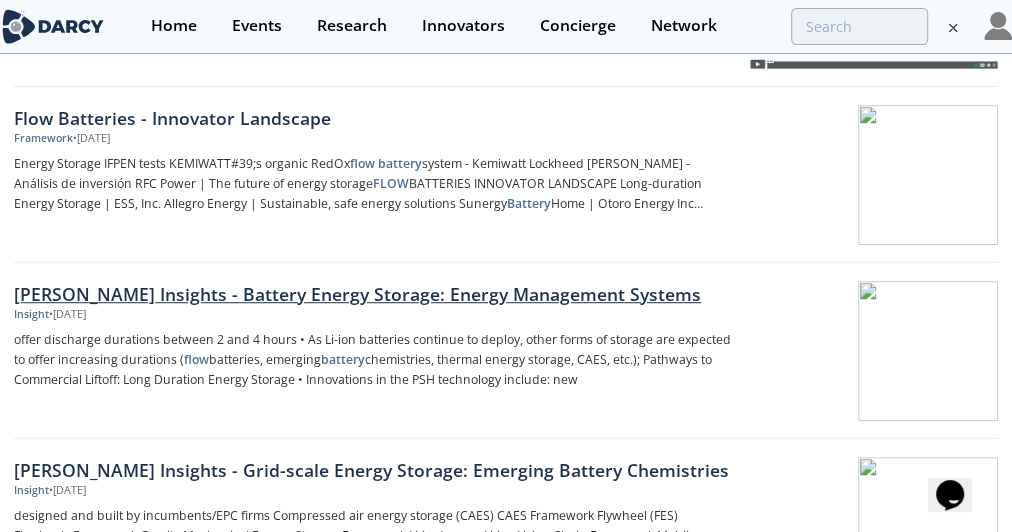 scroll, scrollTop: 0, scrollLeft: 0, axis: both 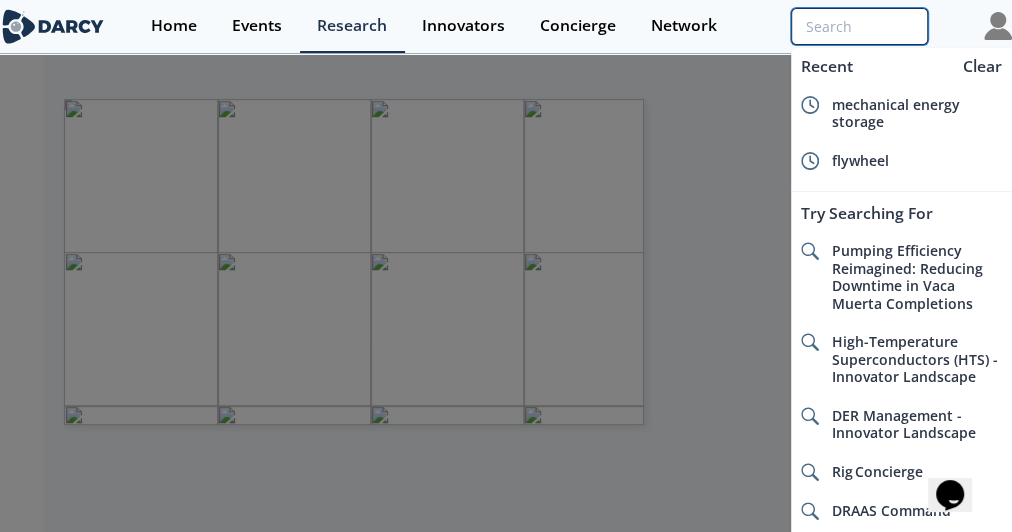 click at bounding box center (859, 26) 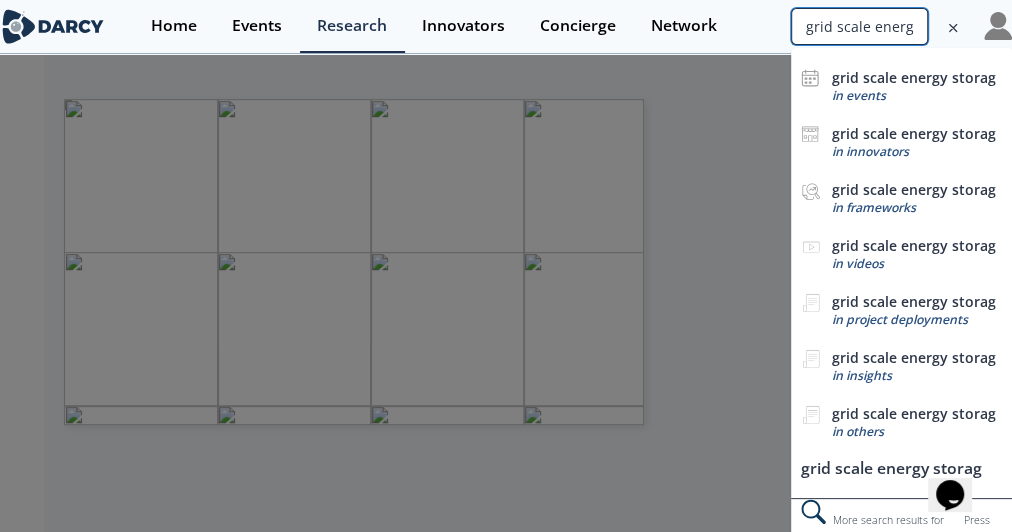 type on "grid scale energy storage" 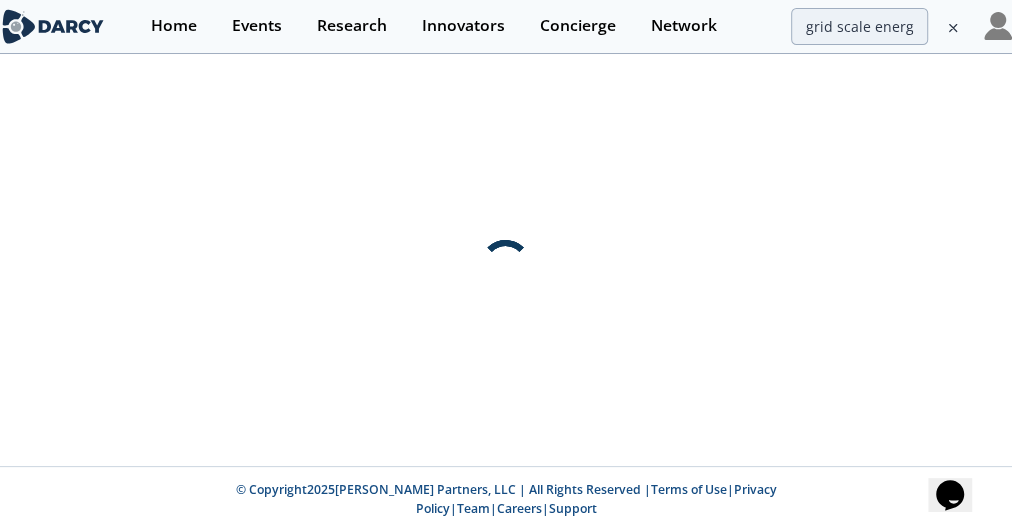 scroll, scrollTop: 0, scrollLeft: 0, axis: both 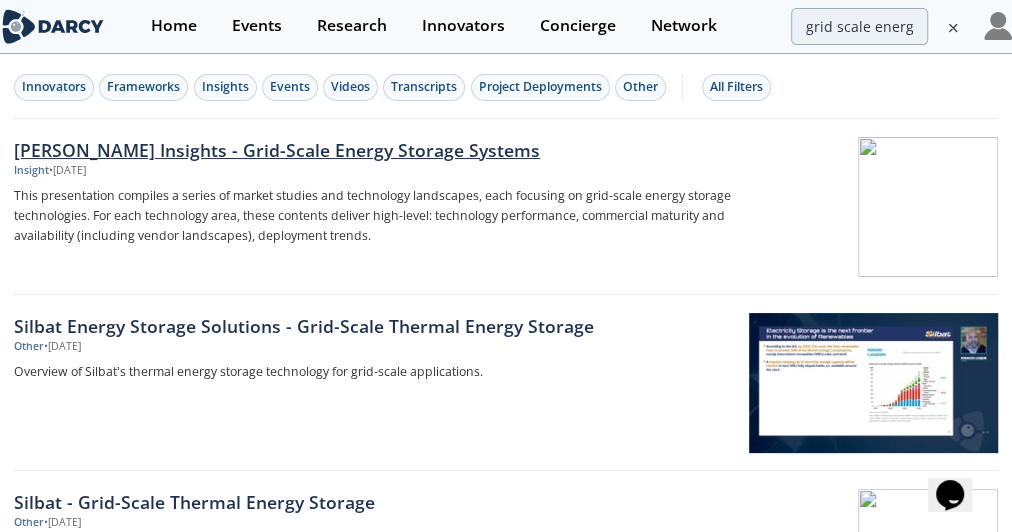 click on "[PERSON_NAME] Insights - Grid-Scale Energy Storage Systems" at bounding box center [373, 150] 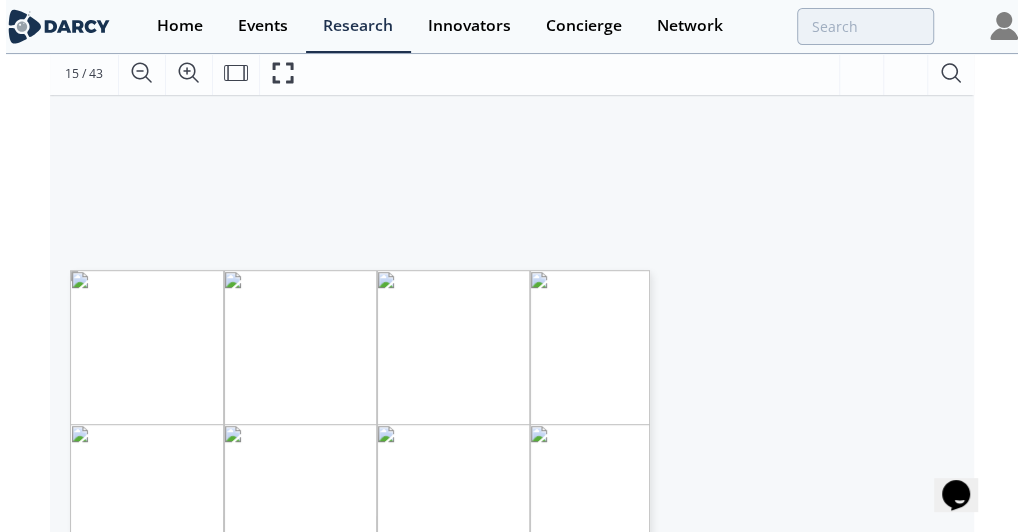 scroll, scrollTop: 240, scrollLeft: 0, axis: vertical 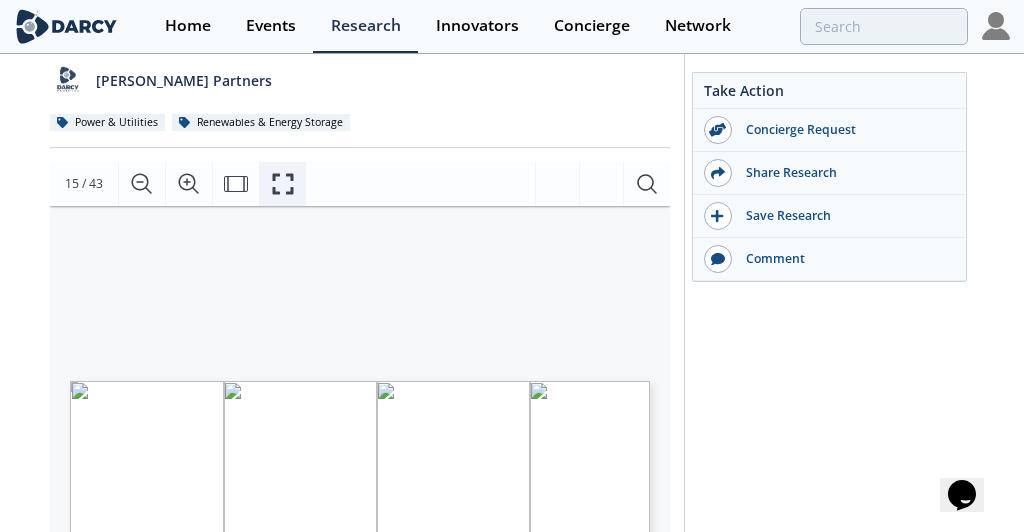 click 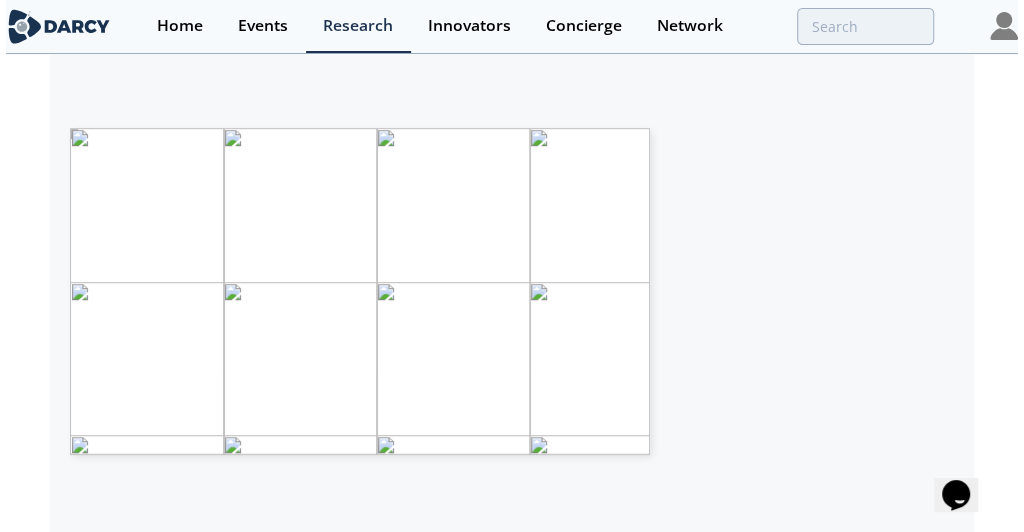 scroll, scrollTop: 480, scrollLeft: 0, axis: vertical 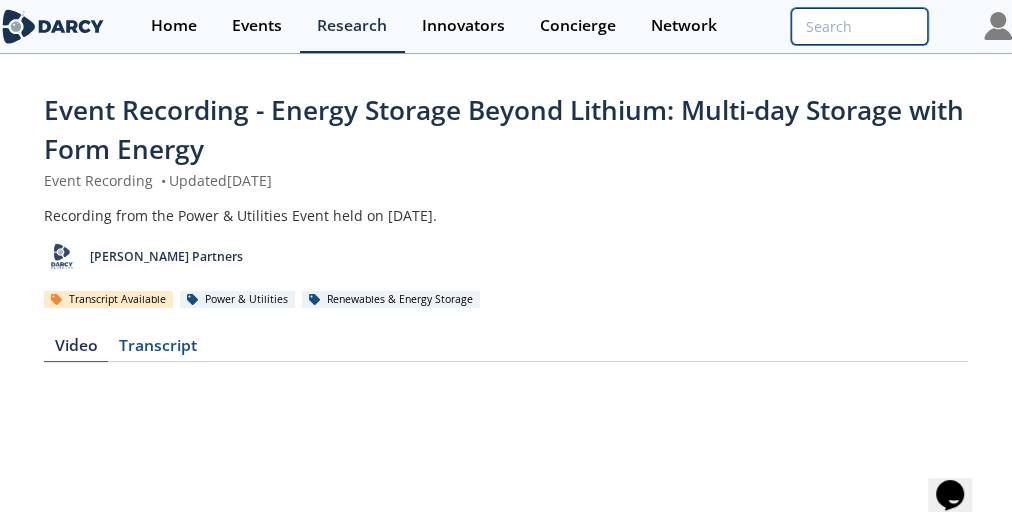 click at bounding box center (859, 26) 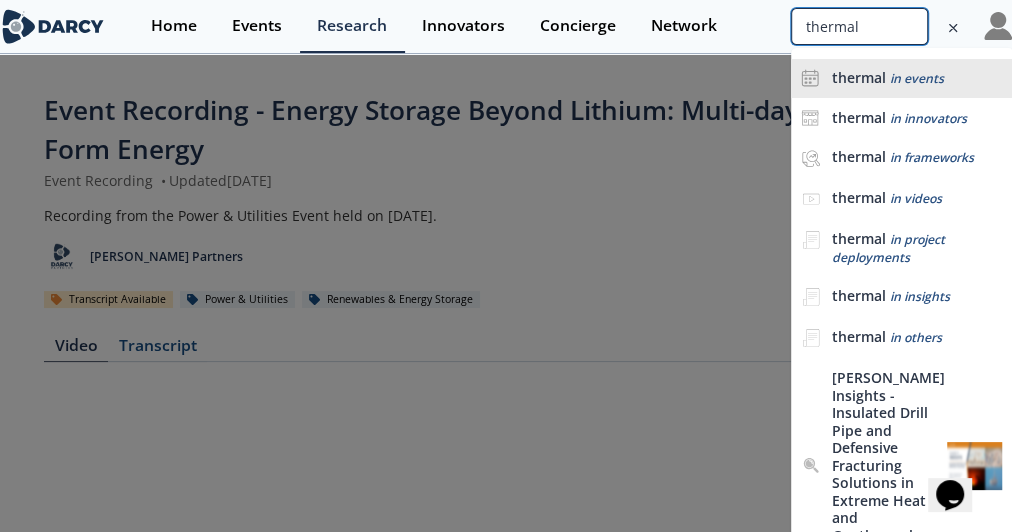 type on "thermal" 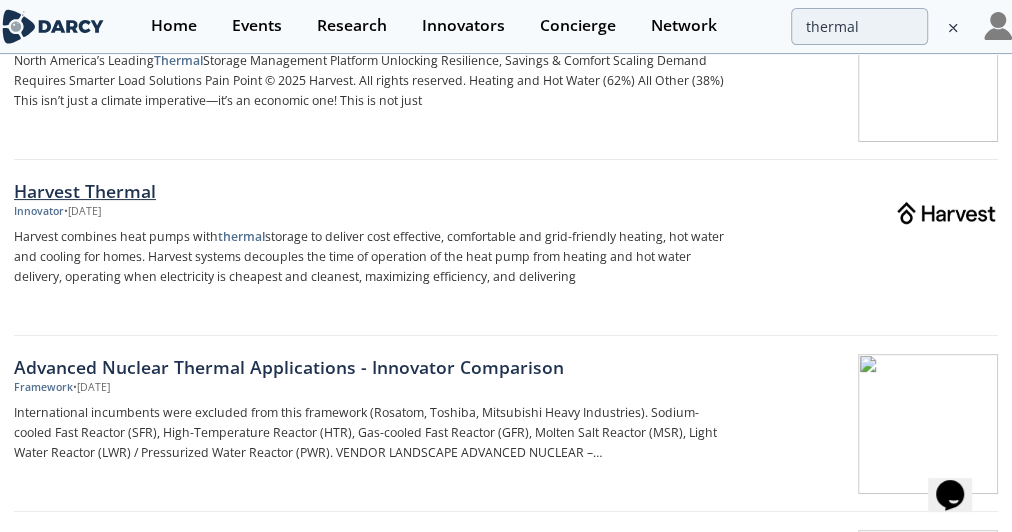 scroll, scrollTop: 160, scrollLeft: 0, axis: vertical 